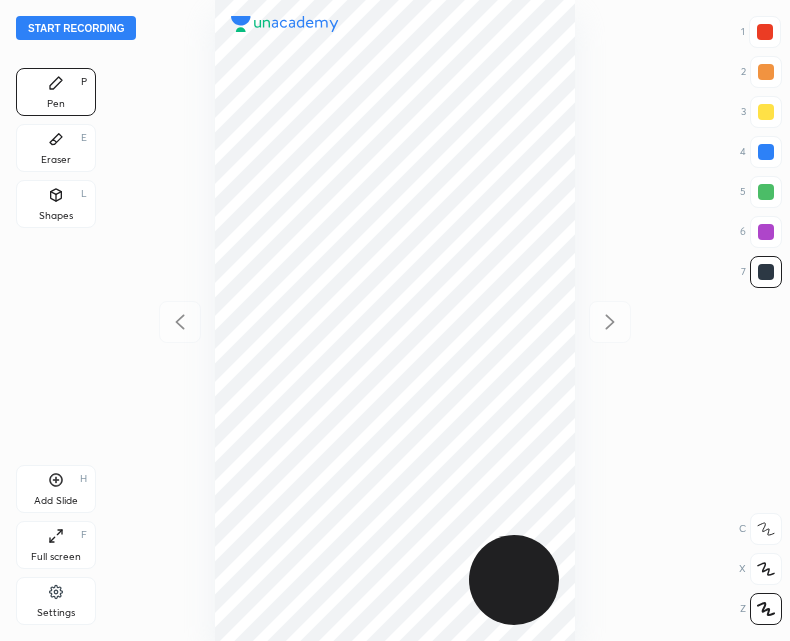 scroll, scrollTop: 0, scrollLeft: 0, axis: both 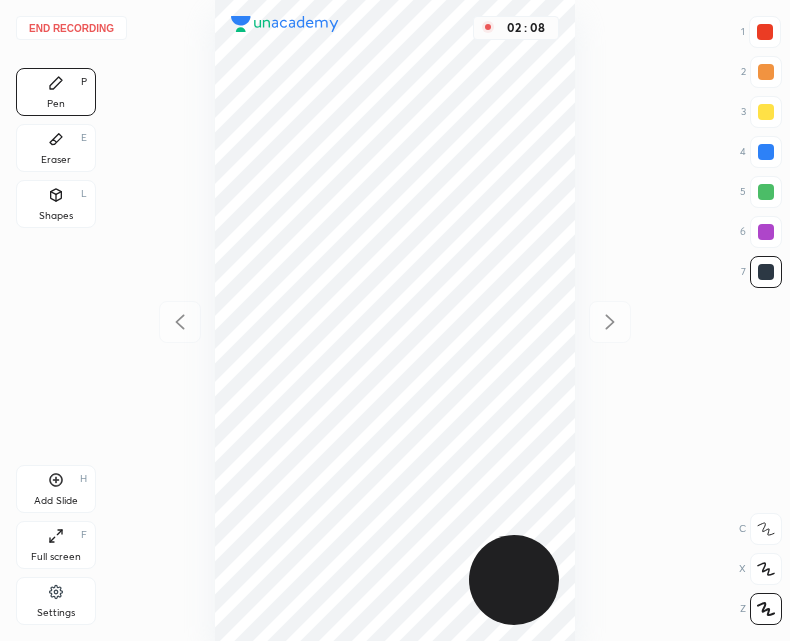 click on "Add Slide H" at bounding box center (56, 489) 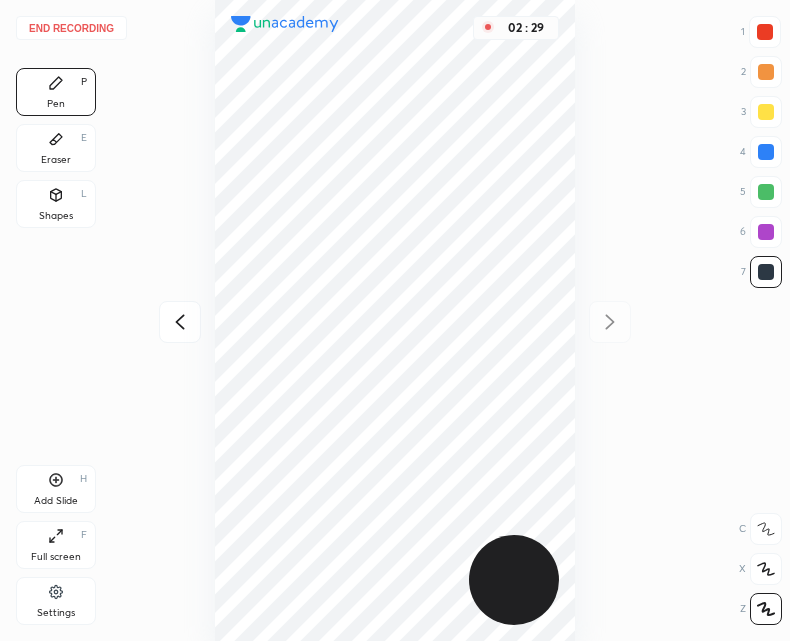 click at bounding box center (180, 322) 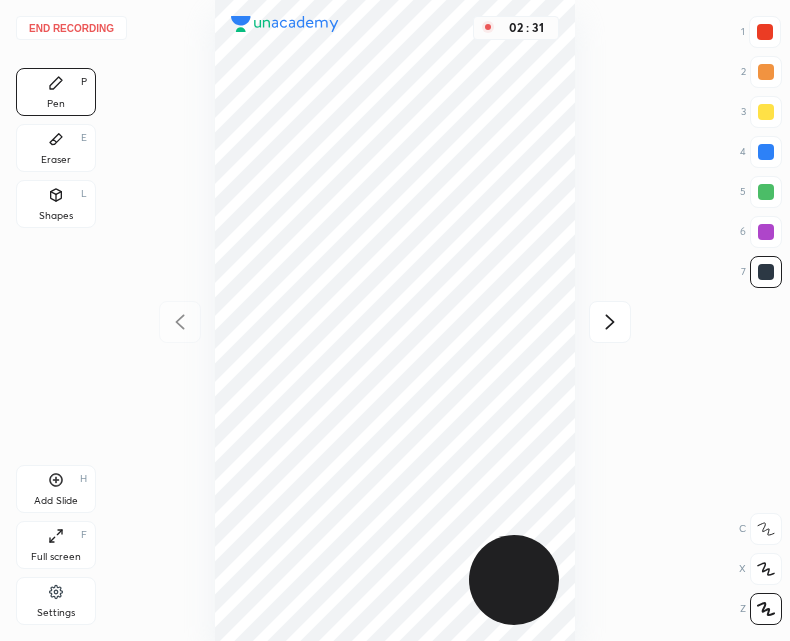 click at bounding box center (610, 322) 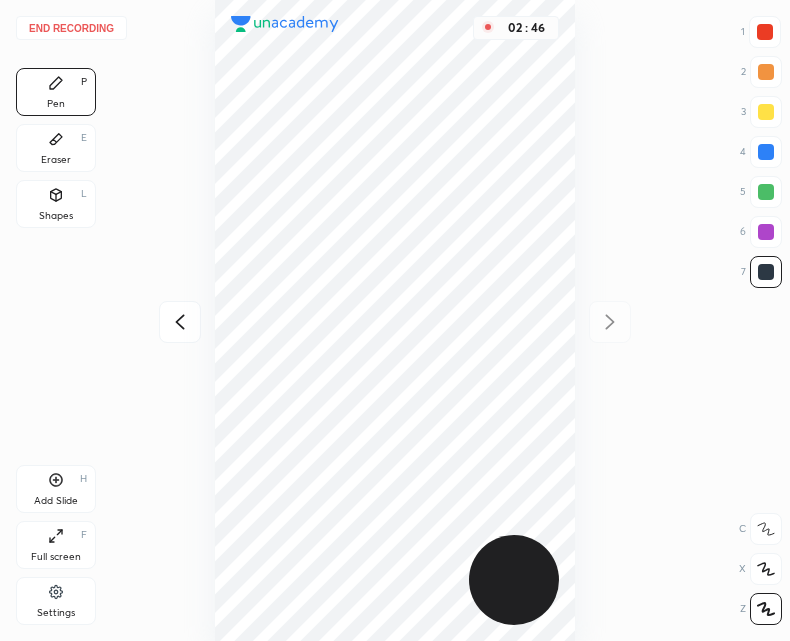 click 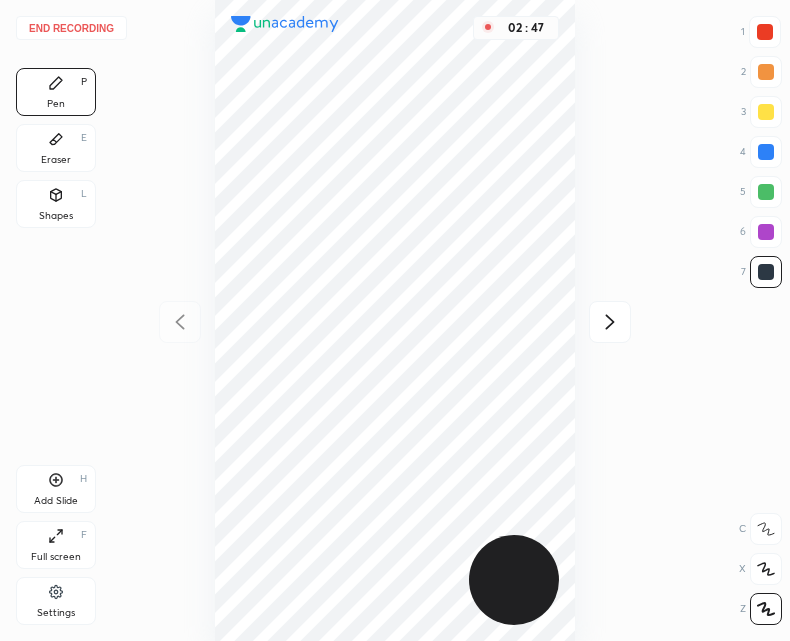 click on "02 : 47" at bounding box center [395, 320] 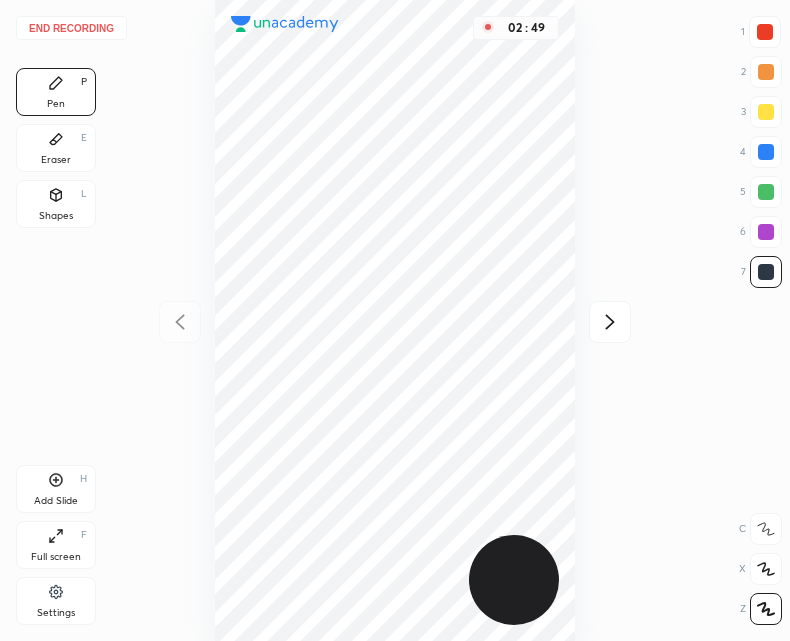 click 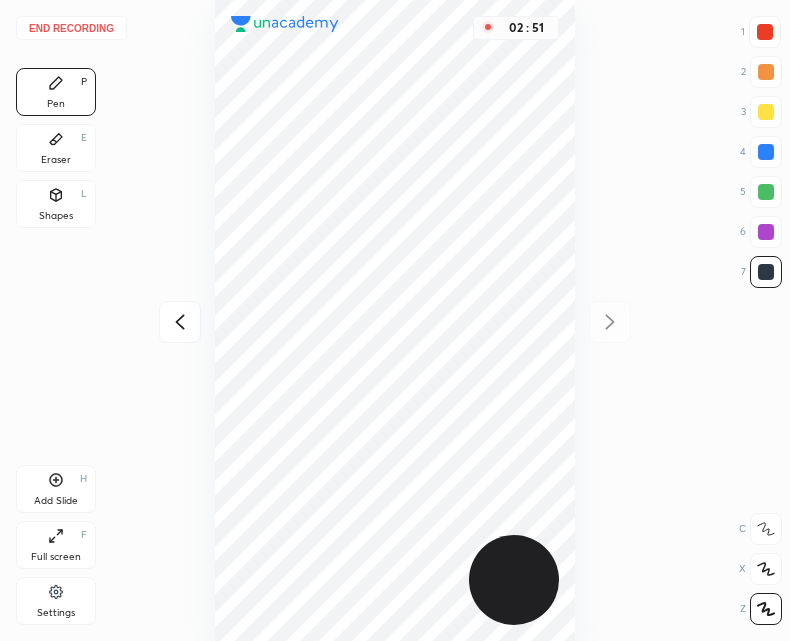 click at bounding box center [180, 322] 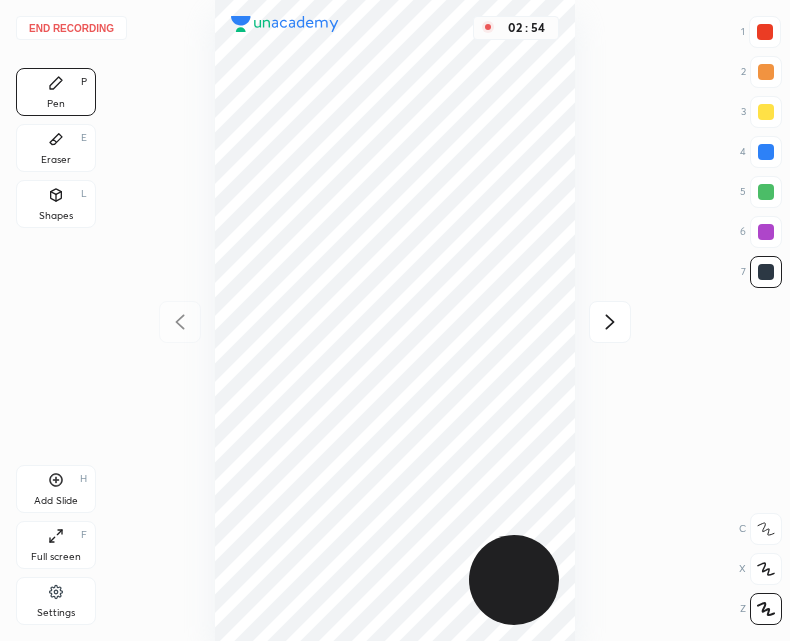 click 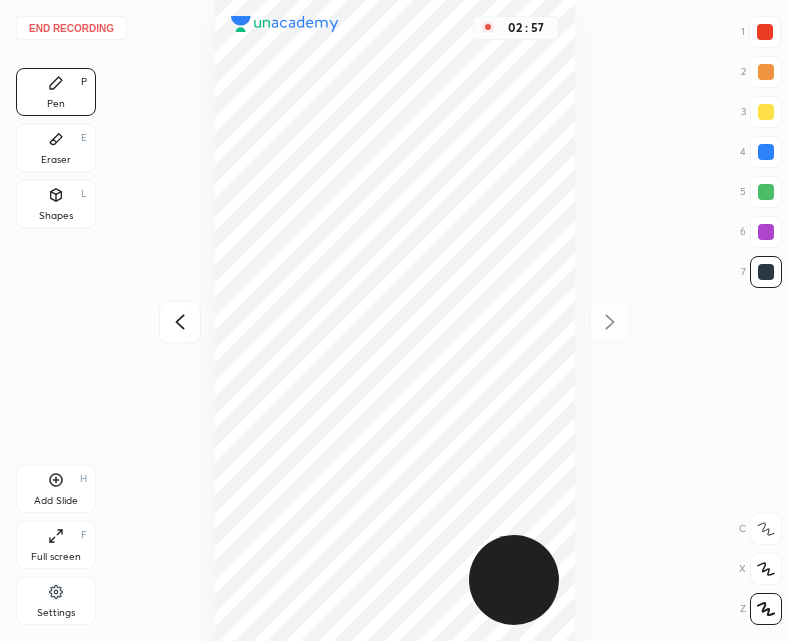 click at bounding box center [180, 322] 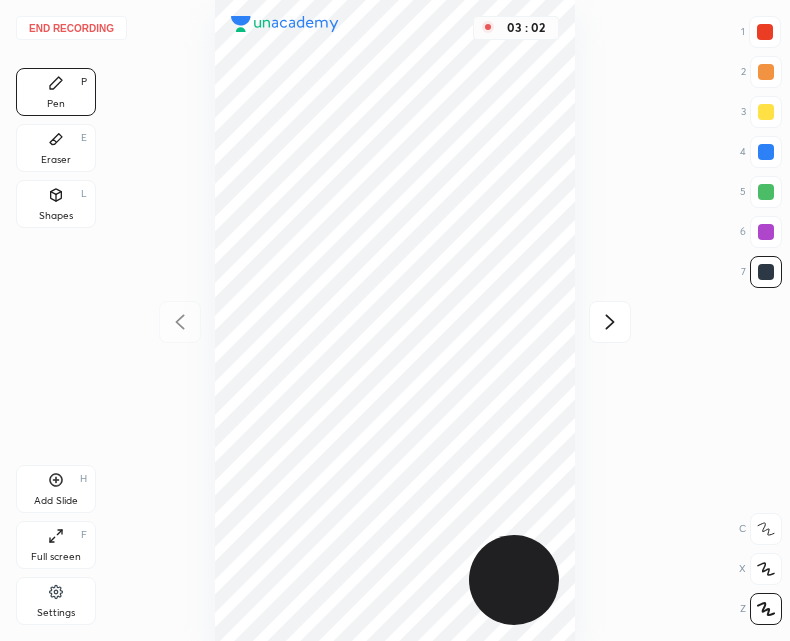 click 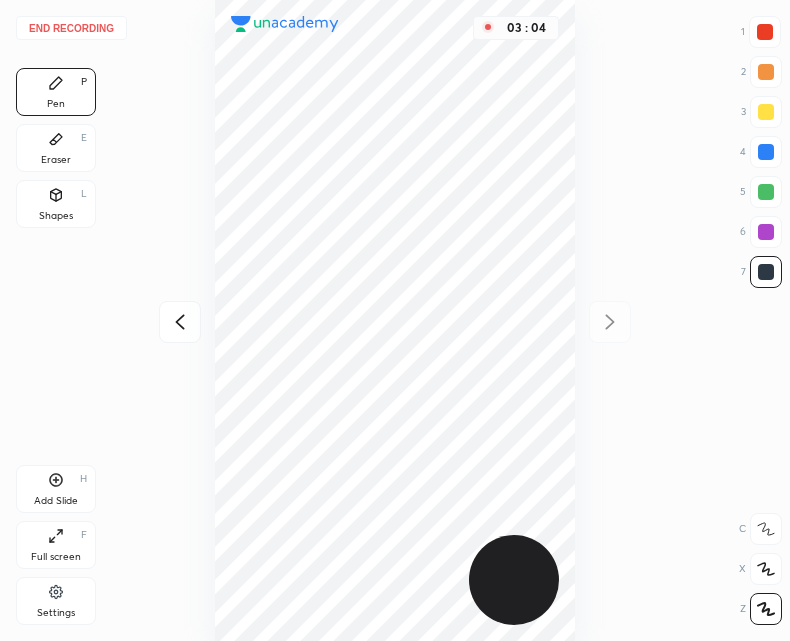click on "Eraser E" at bounding box center (56, 148) 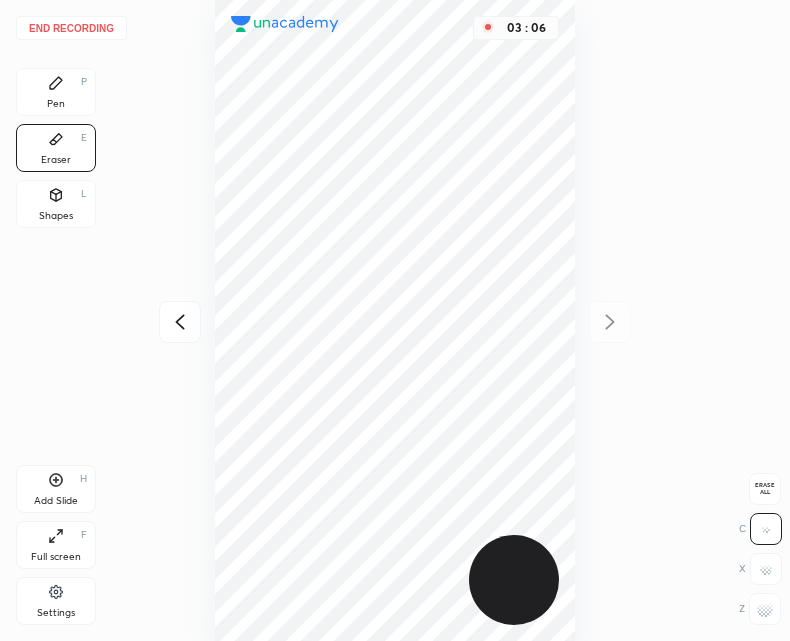 click on "Pen P" at bounding box center [56, 92] 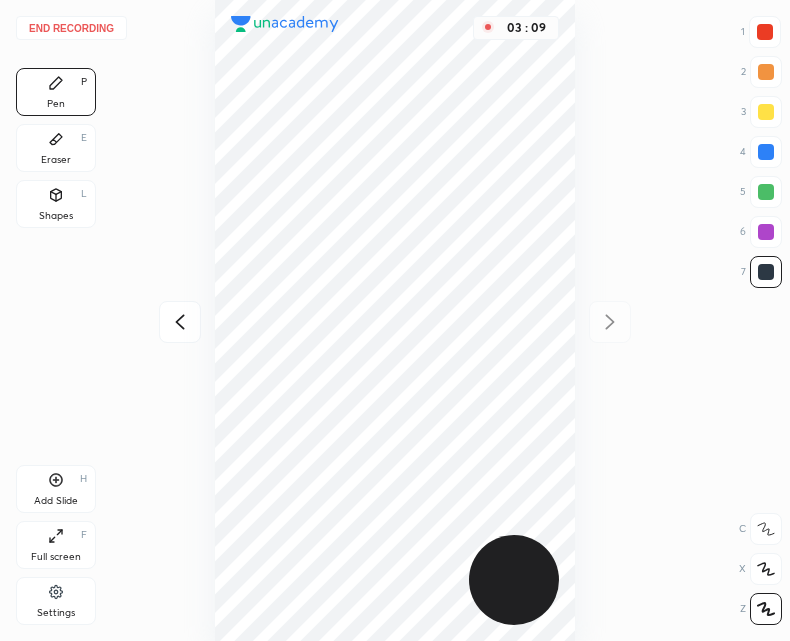 click 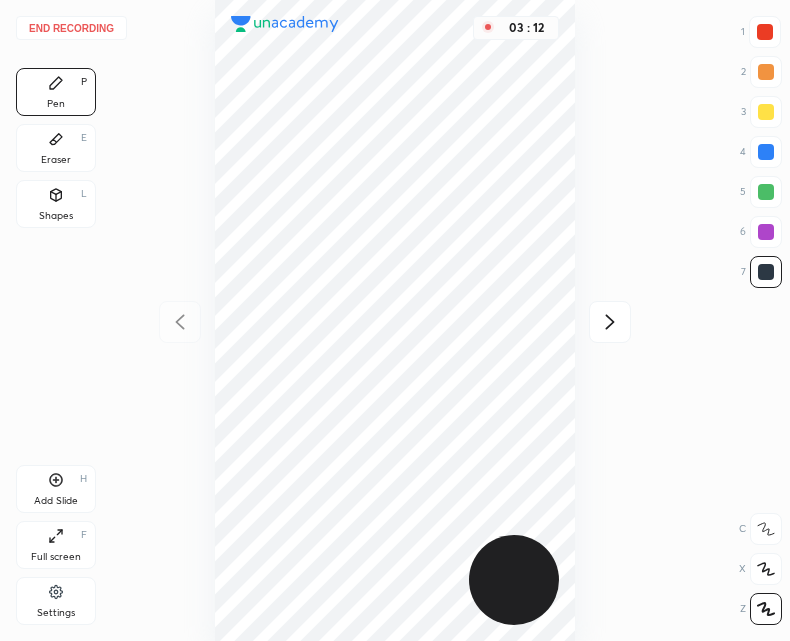 click at bounding box center [610, 322] 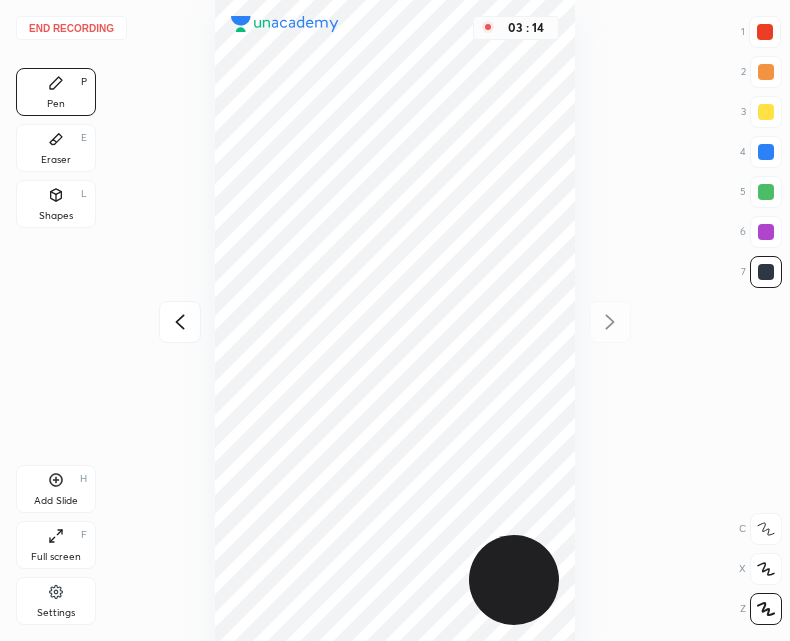 click 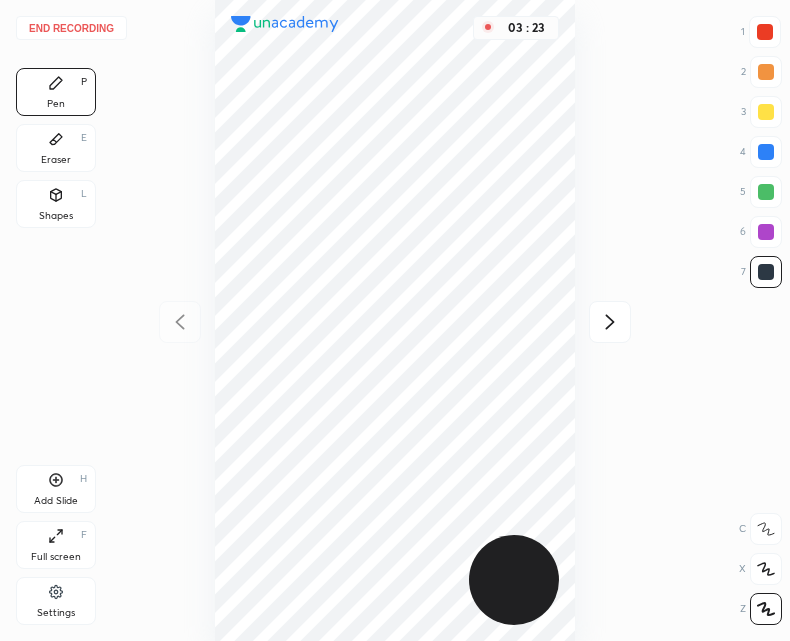 click at bounding box center (610, 322) 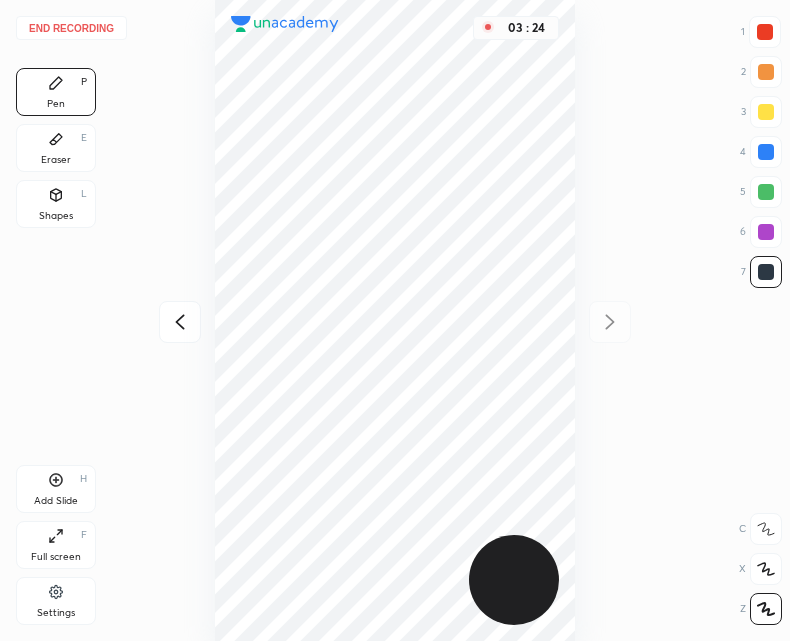 click on "03 : 24" at bounding box center [395, 320] 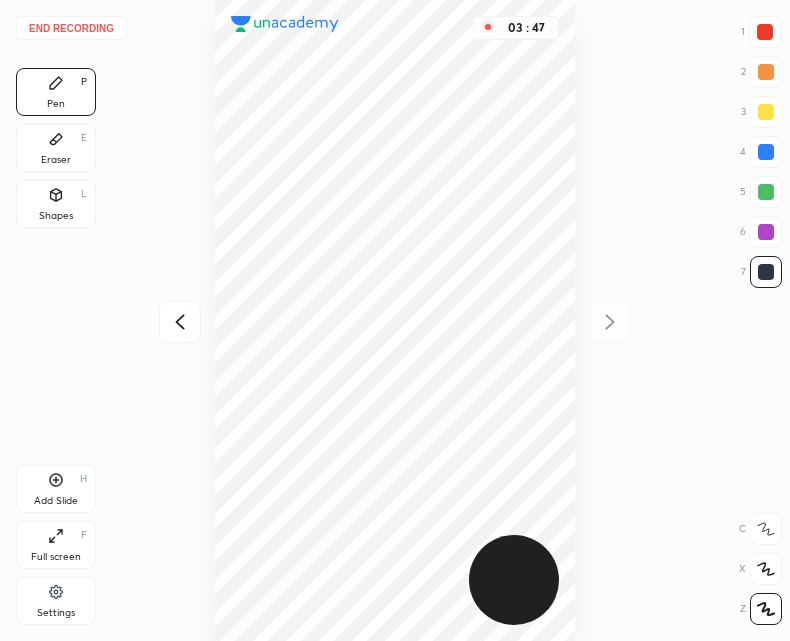 click 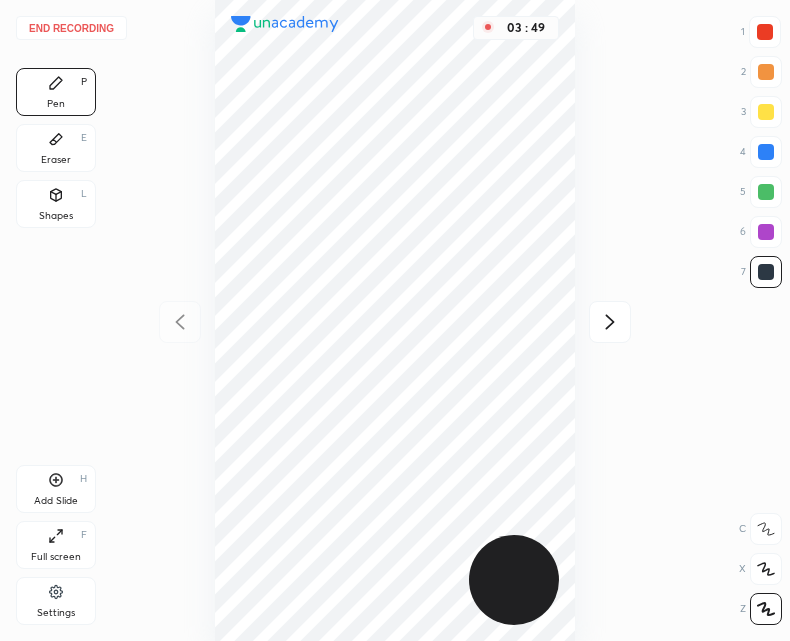 click 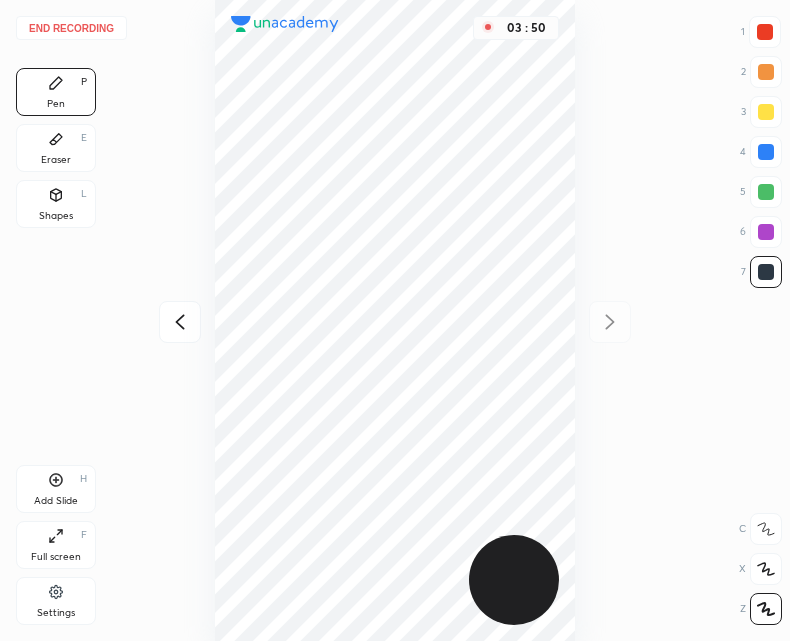click at bounding box center [180, 322] 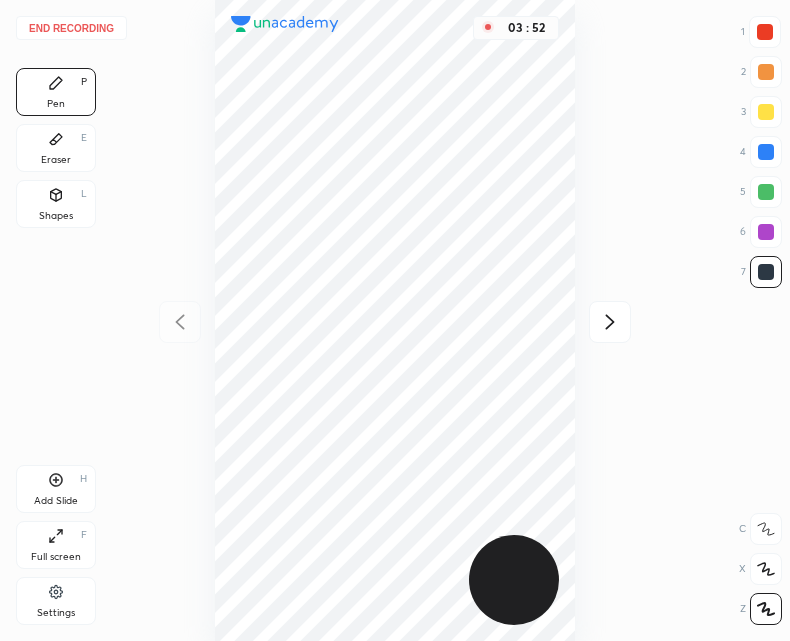 click 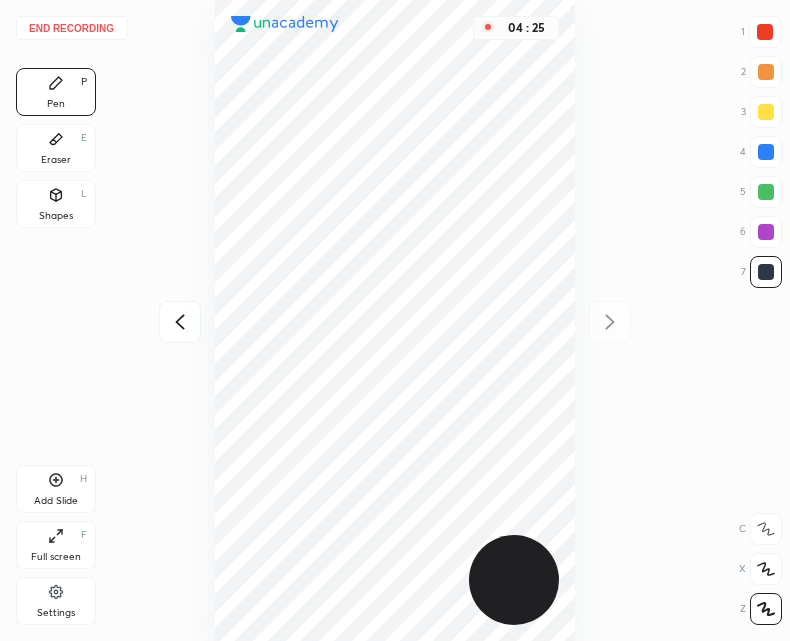 click at bounding box center (180, 322) 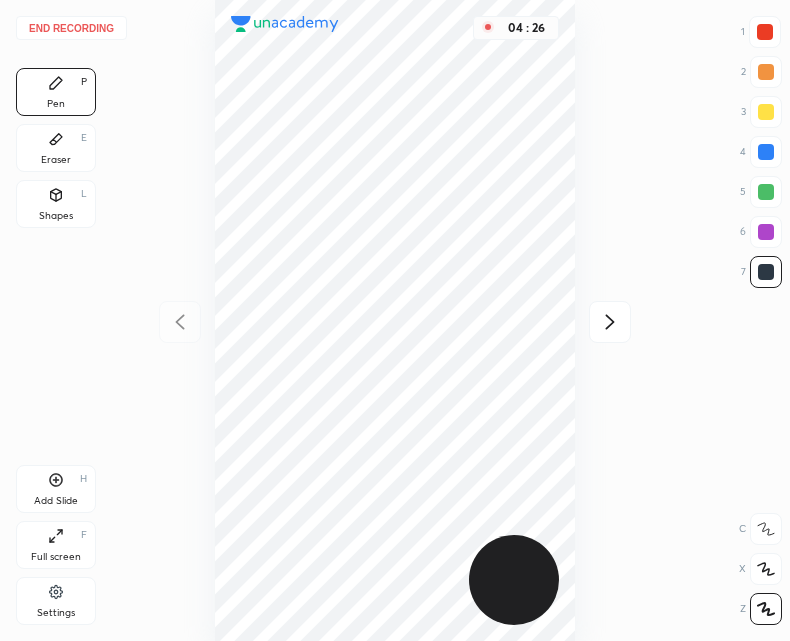 click 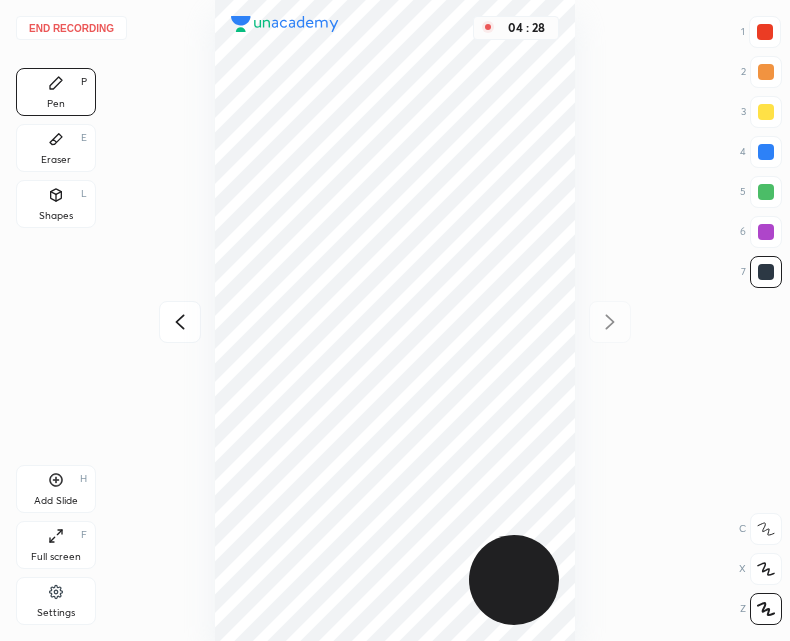 click 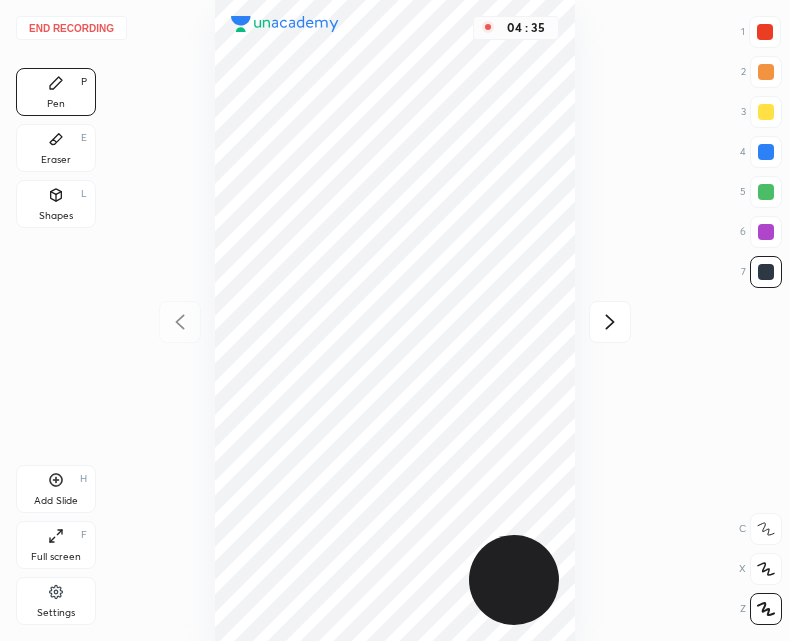 click at bounding box center (610, 322) 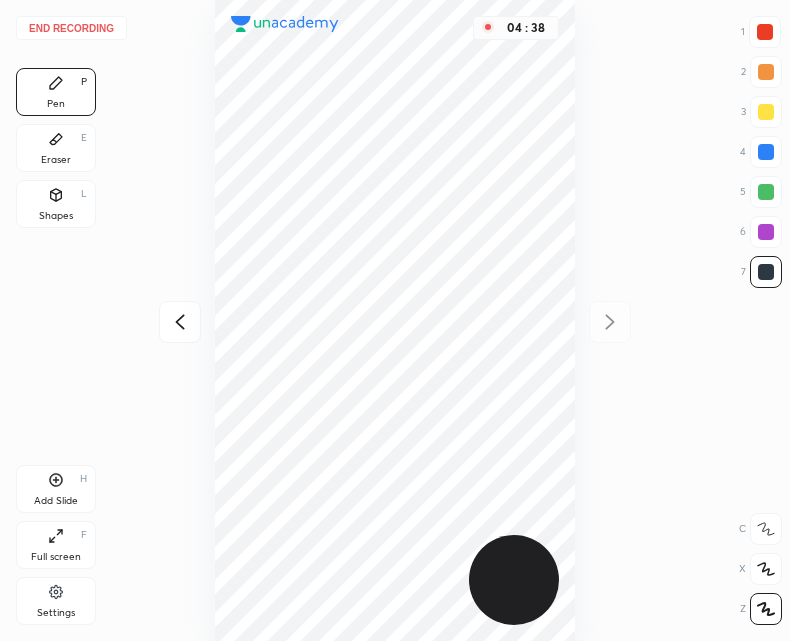 click 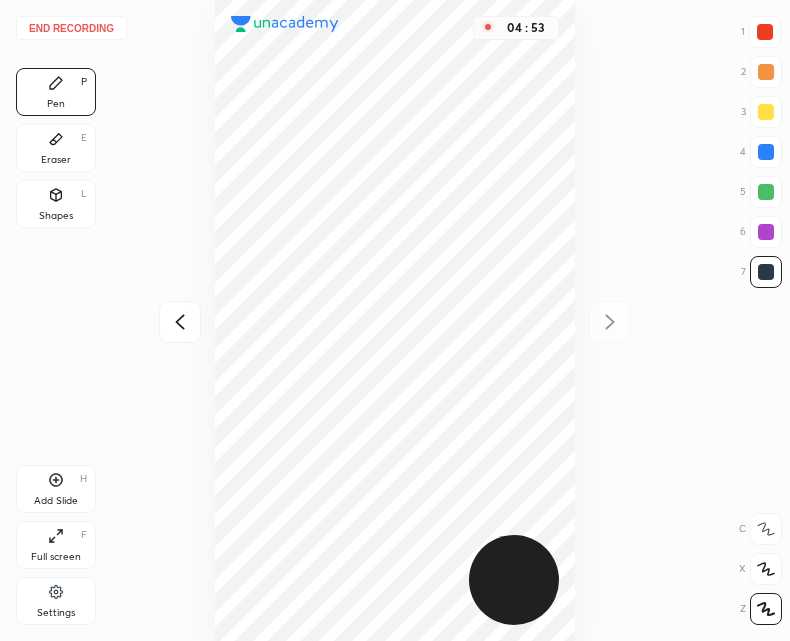 click on "04 : 53" at bounding box center [395, 320] 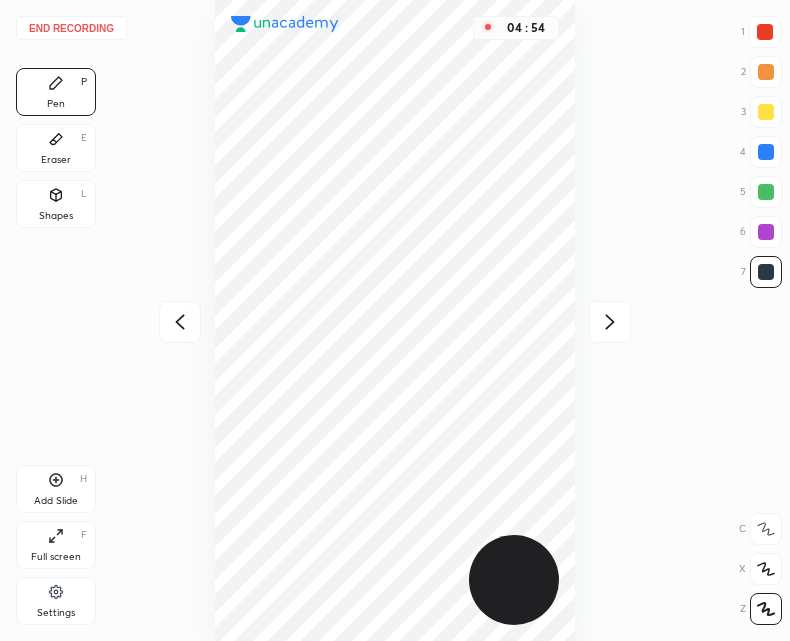 click 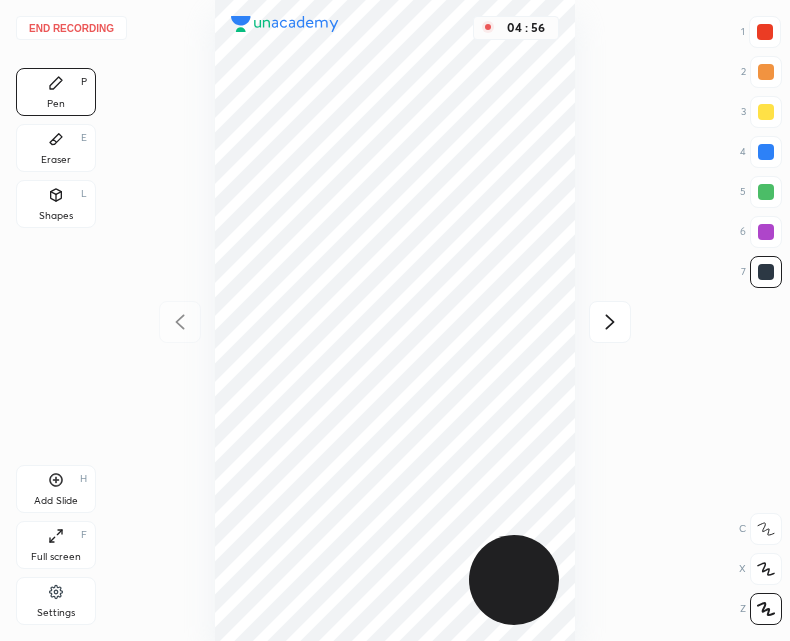 click 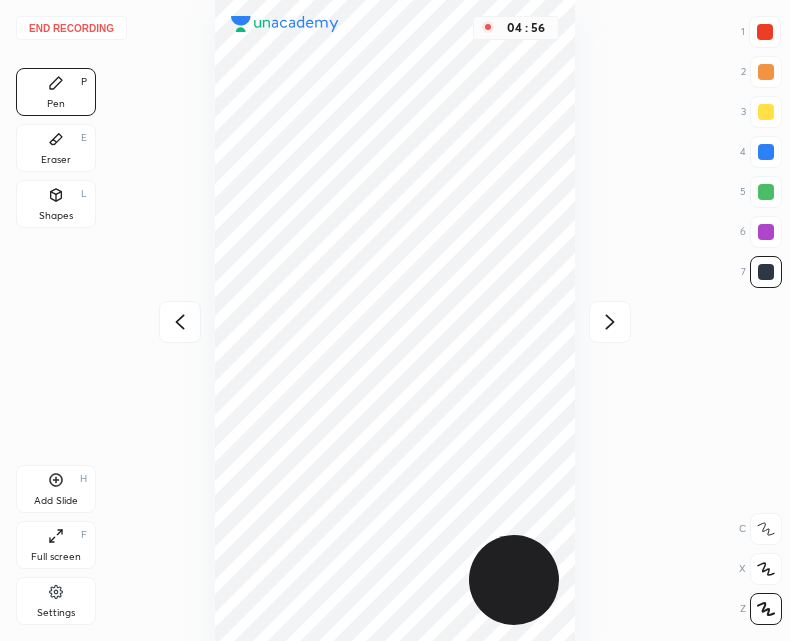 click 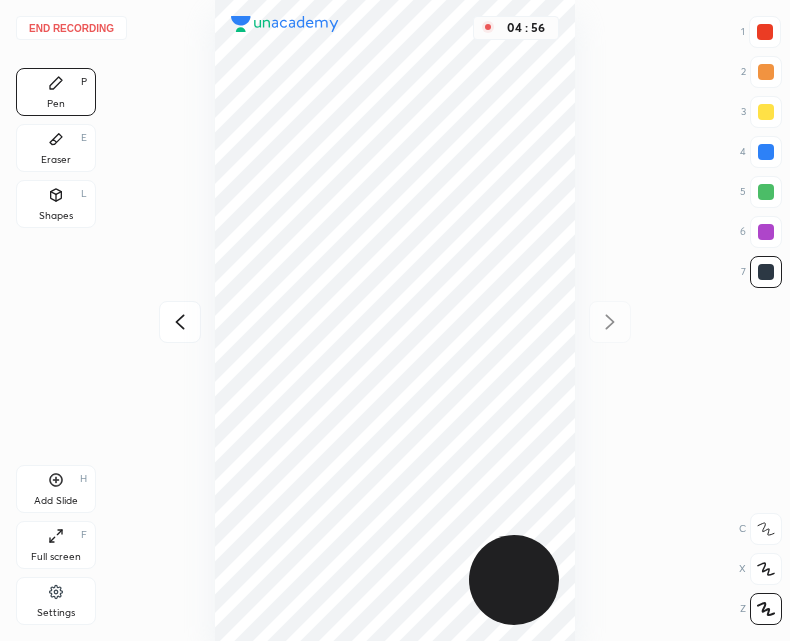 click on "04 : 56" at bounding box center (395, 320) 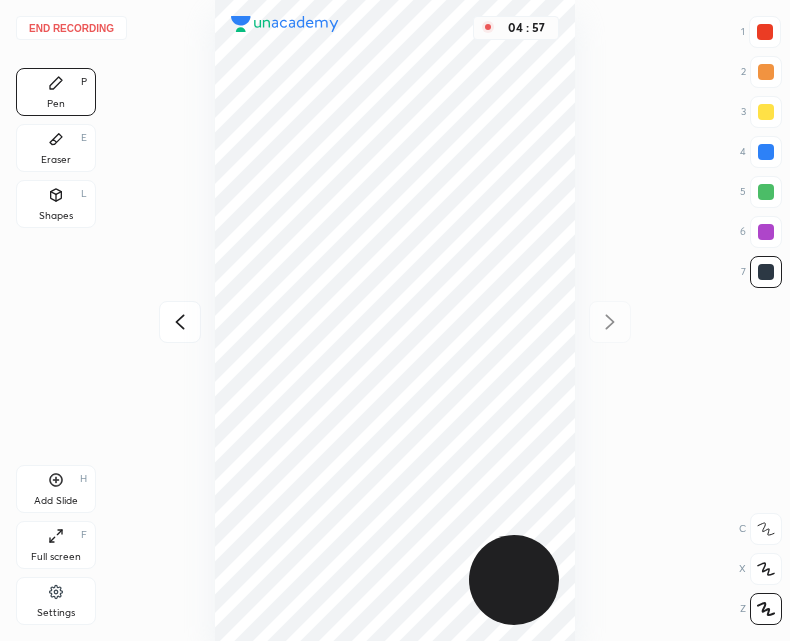 click at bounding box center [180, 322] 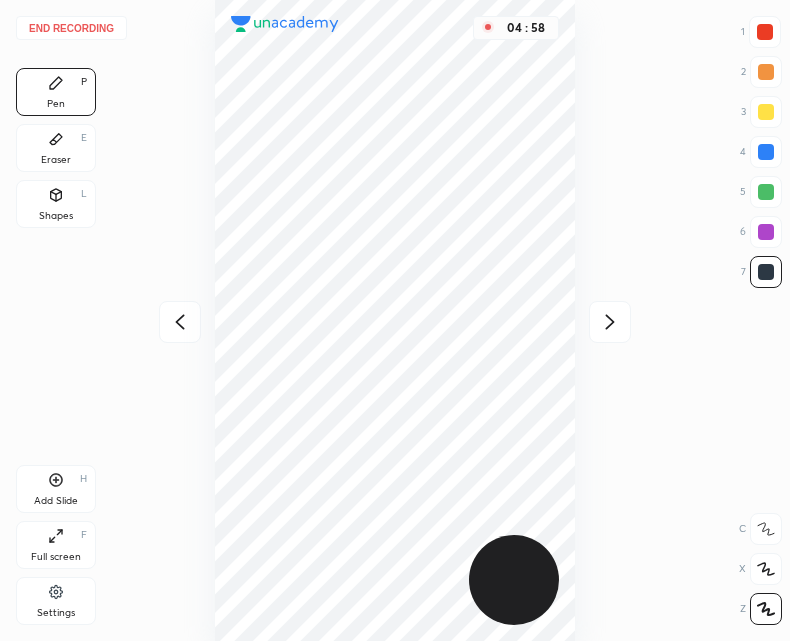 click at bounding box center (180, 322) 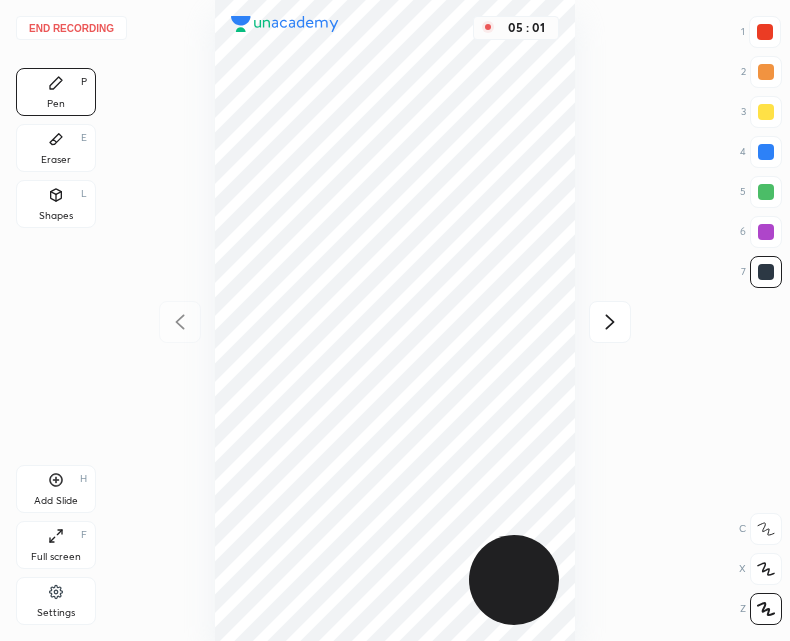 click at bounding box center [610, 322] 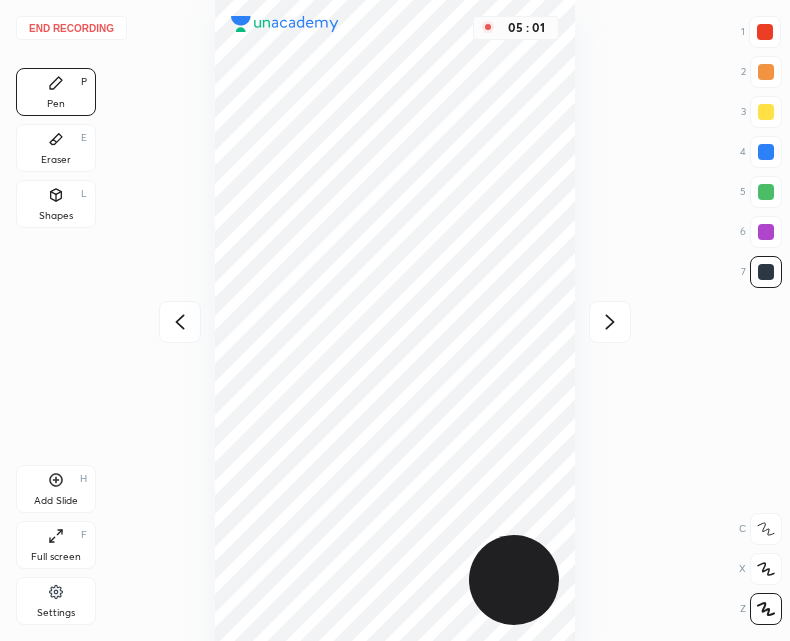 click 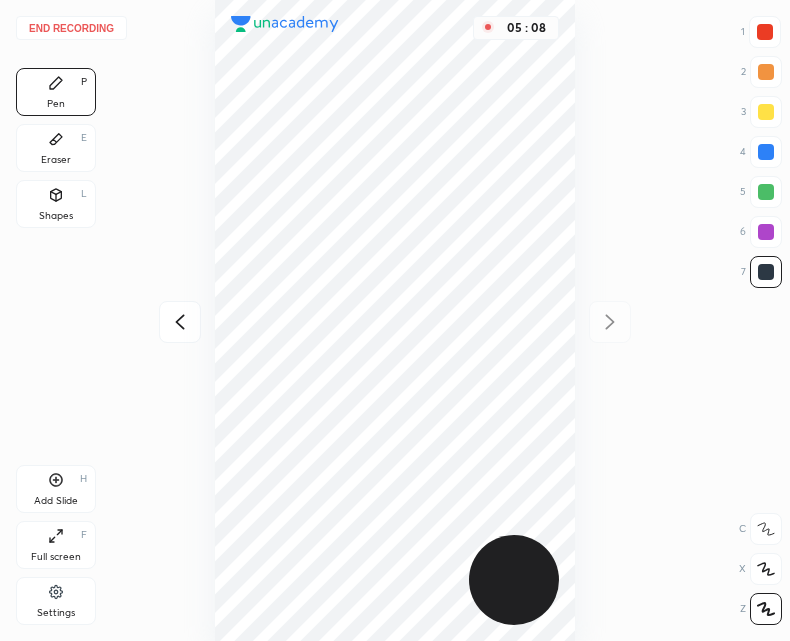 click 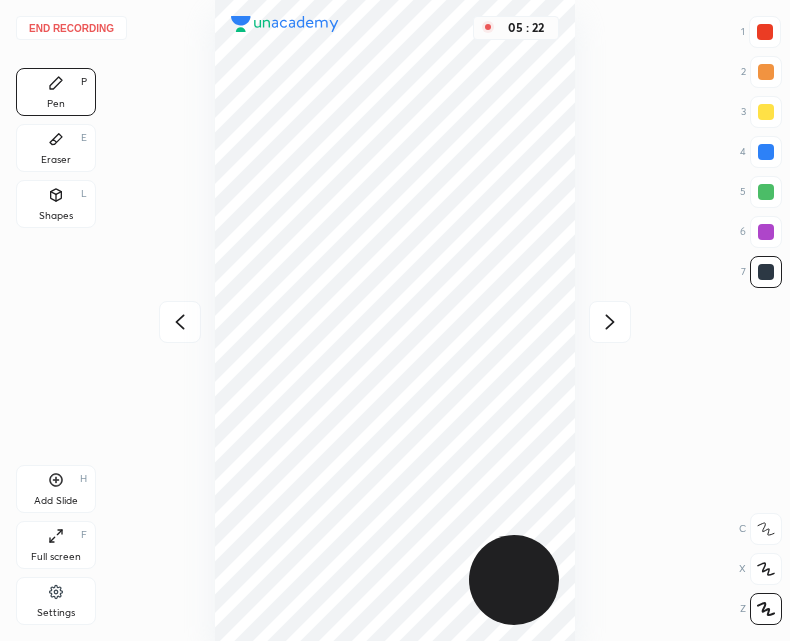 click on "End recording" at bounding box center (71, 28) 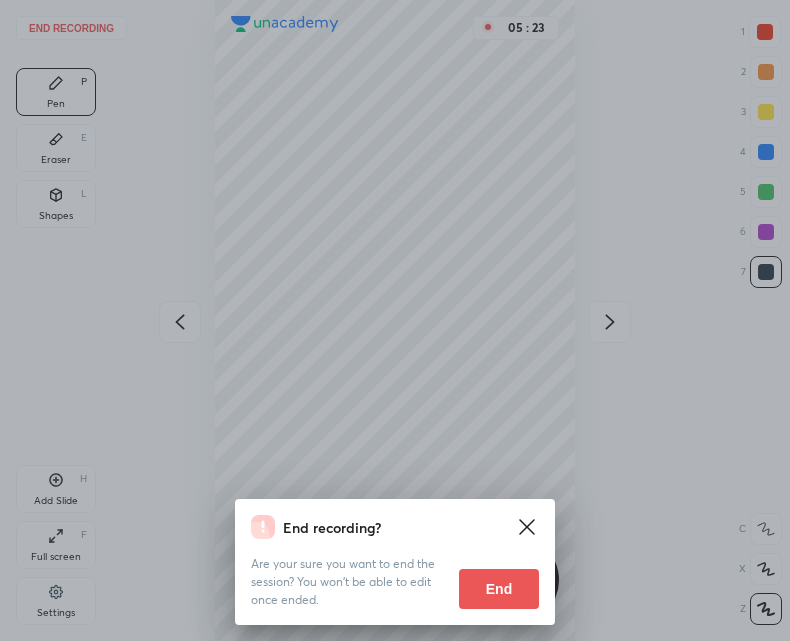 click on "End" at bounding box center (499, 589) 